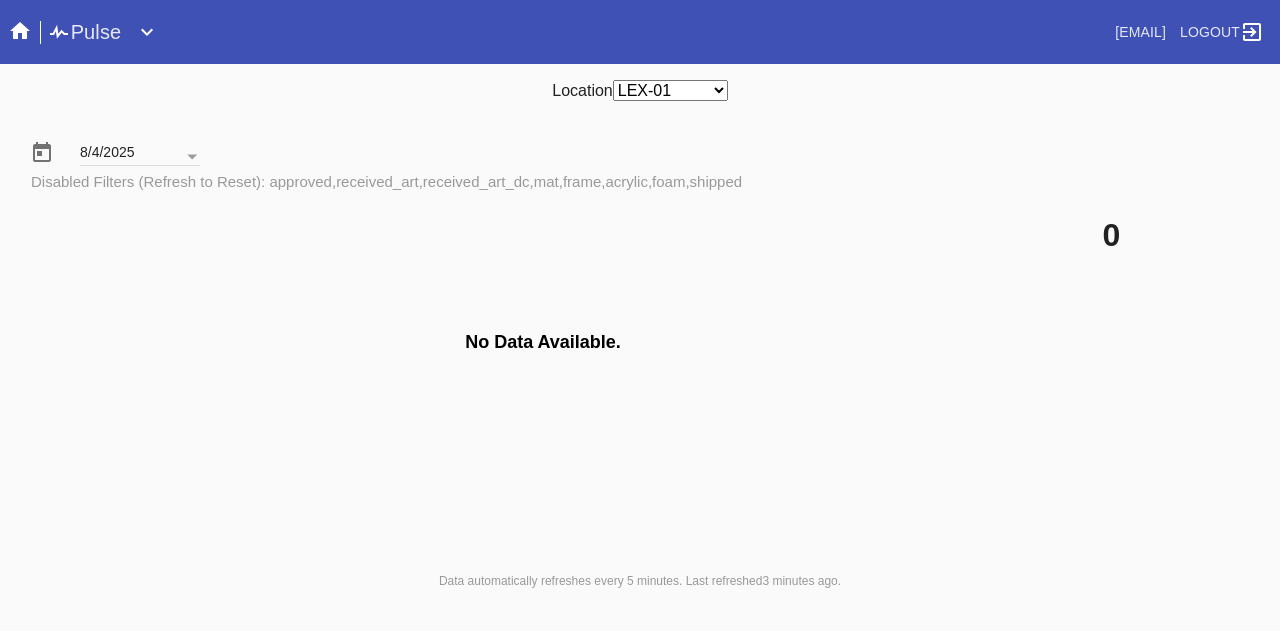 scroll, scrollTop: 0, scrollLeft: 0, axis: both 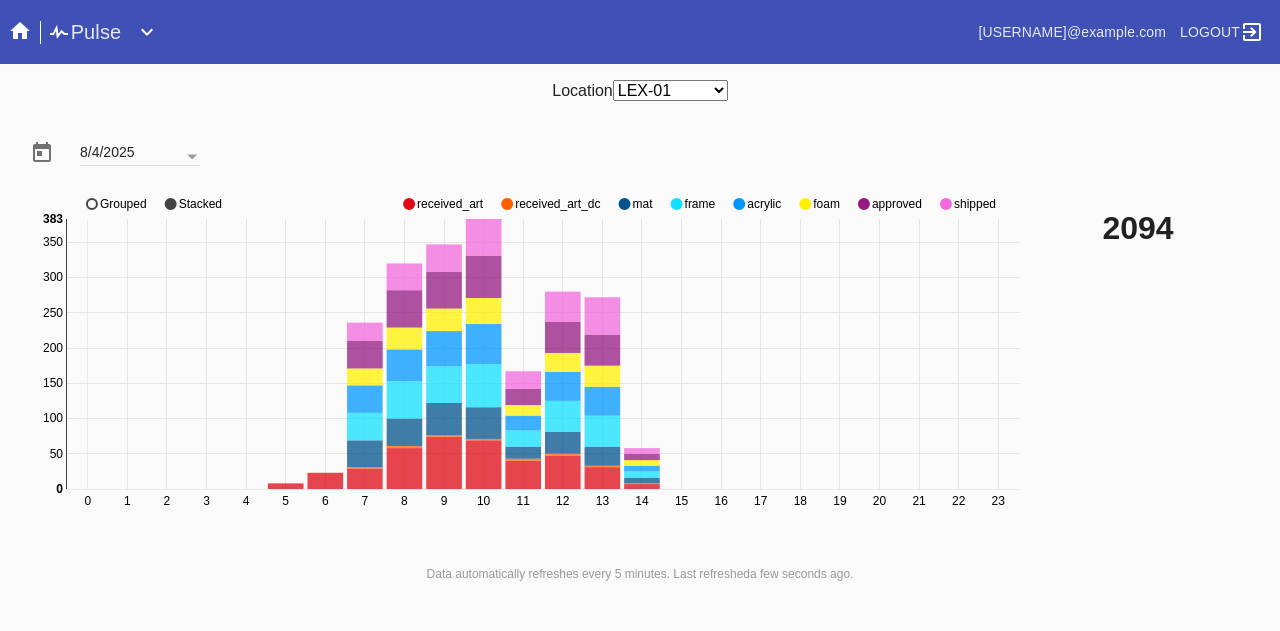 click on "approved" 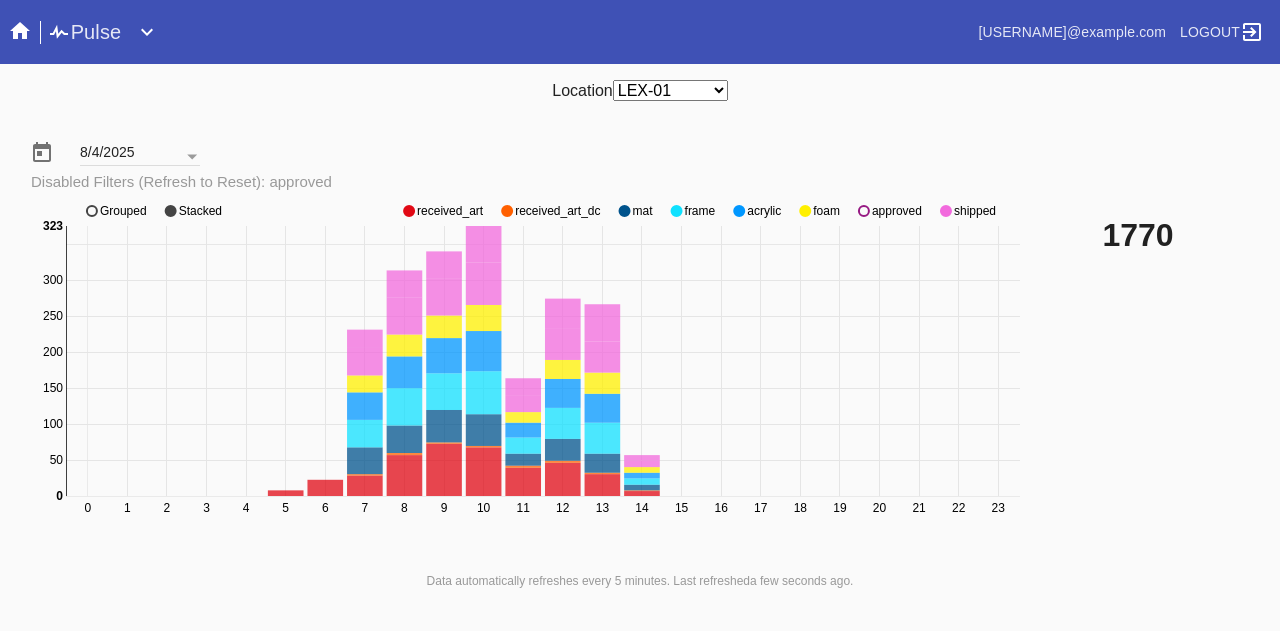 click on "approved" 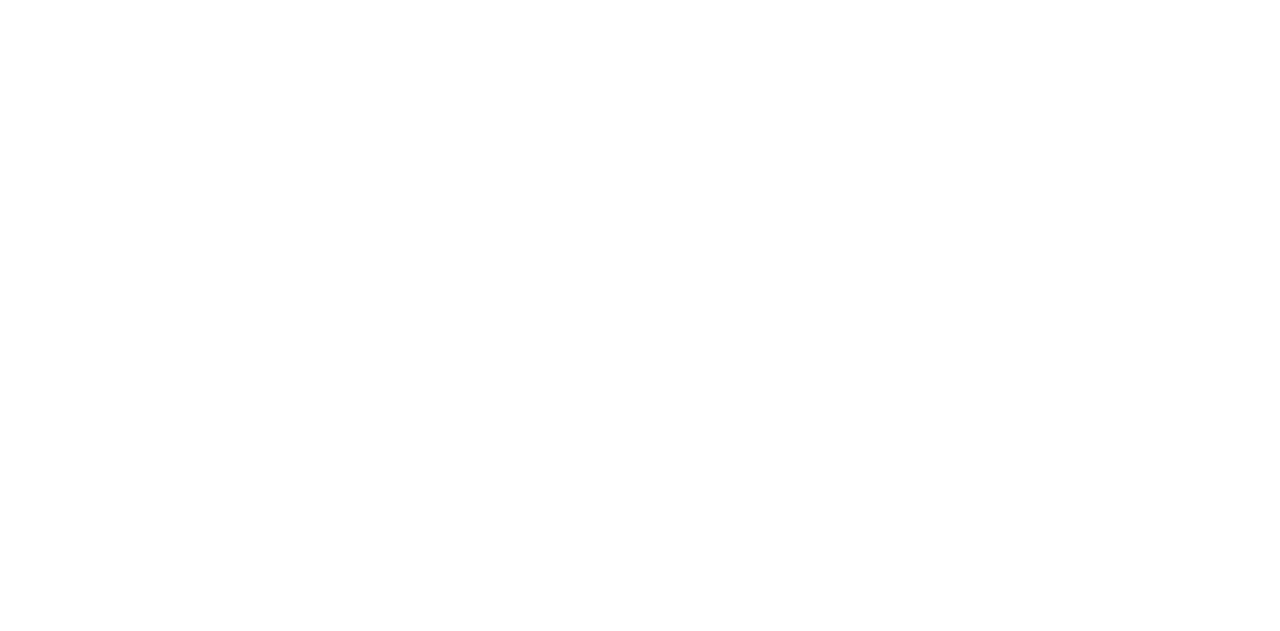 scroll, scrollTop: 0, scrollLeft: 0, axis: both 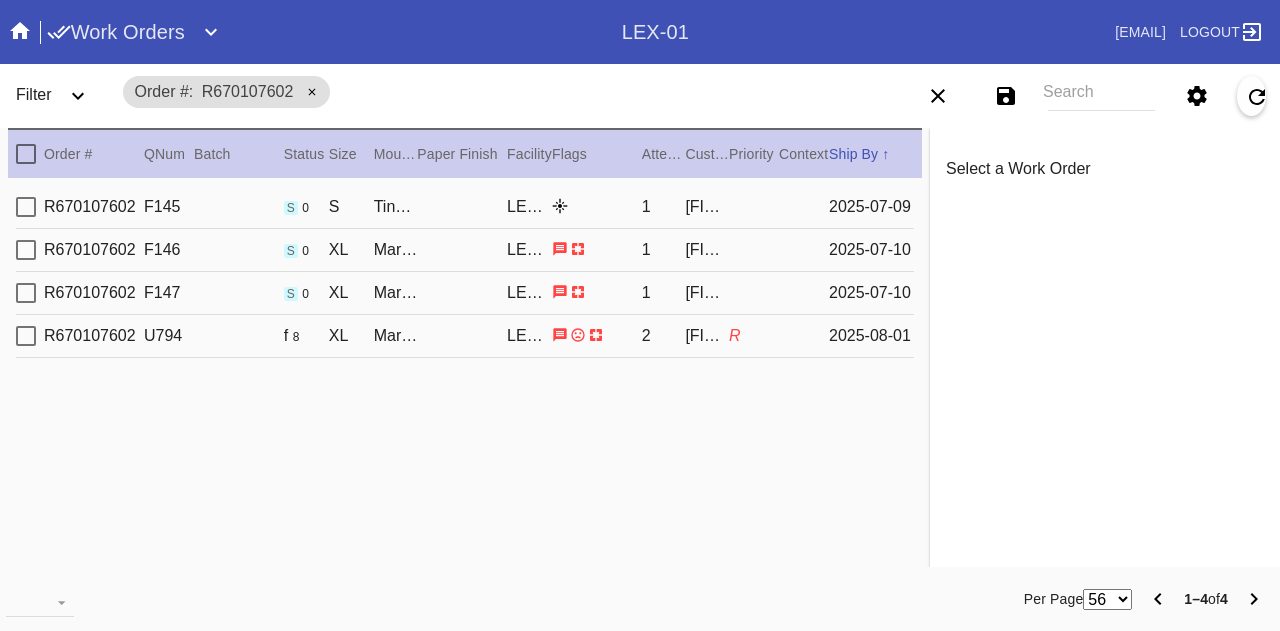 click on "R670107602 F145 s   0 S Tinsel / Lavender LEX-01 1 Anne Karp
2025-07-09 R670107602 F146 s   0 XL Marrakesh / White LEX-01 1 Anne Karp
2025-07-10 R670107602 F147 s   0 XL Marin / White LEX-01 1 Anne Karp
2025-07-10 R670107602 U794 f   8 XL Marin / White LEX-01 2 Anne Karp
R
2025-08-01" at bounding box center [465, 383] 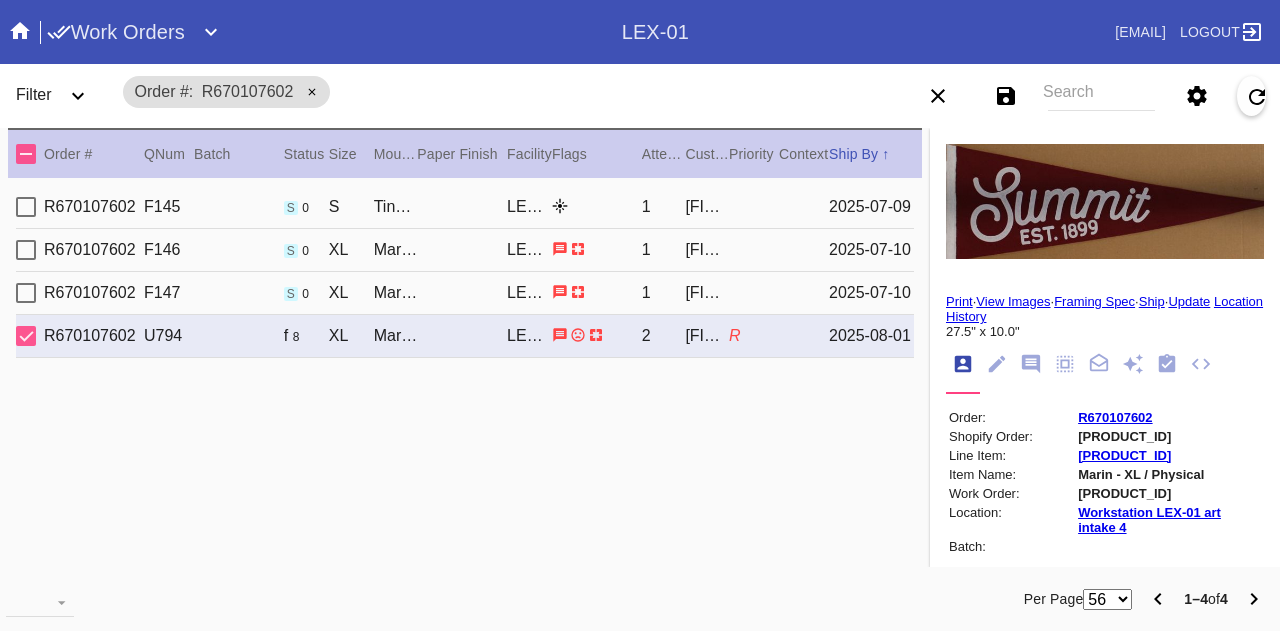 click at bounding box center (20, 32) 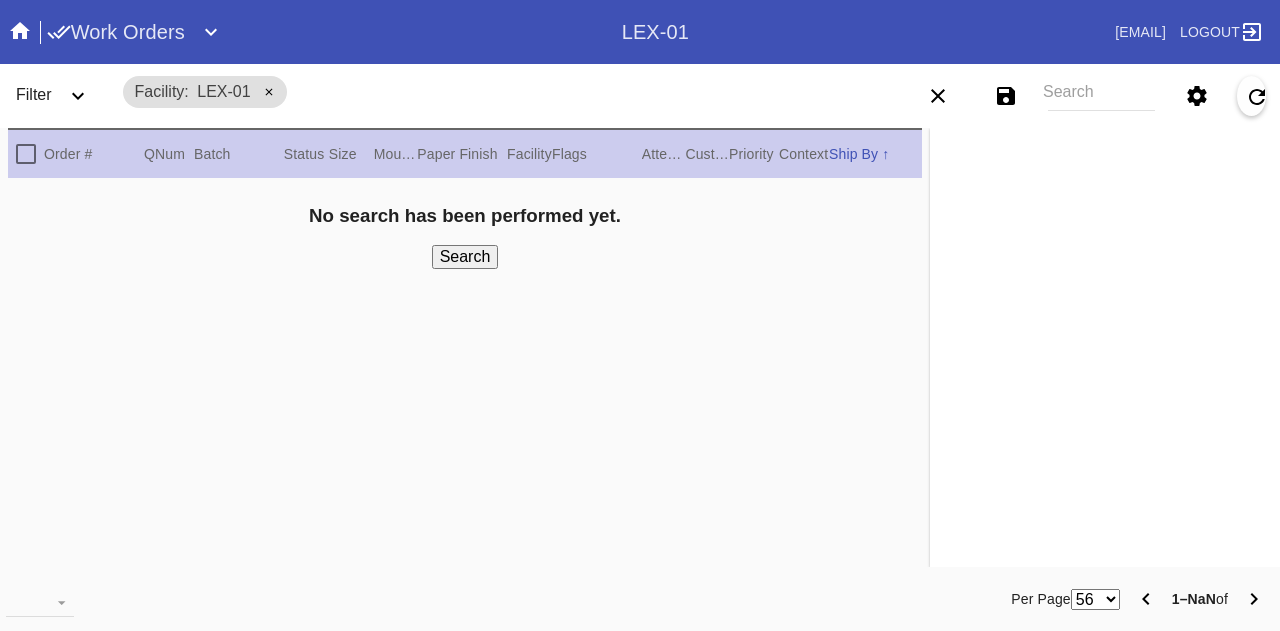 scroll, scrollTop: 0, scrollLeft: 0, axis: both 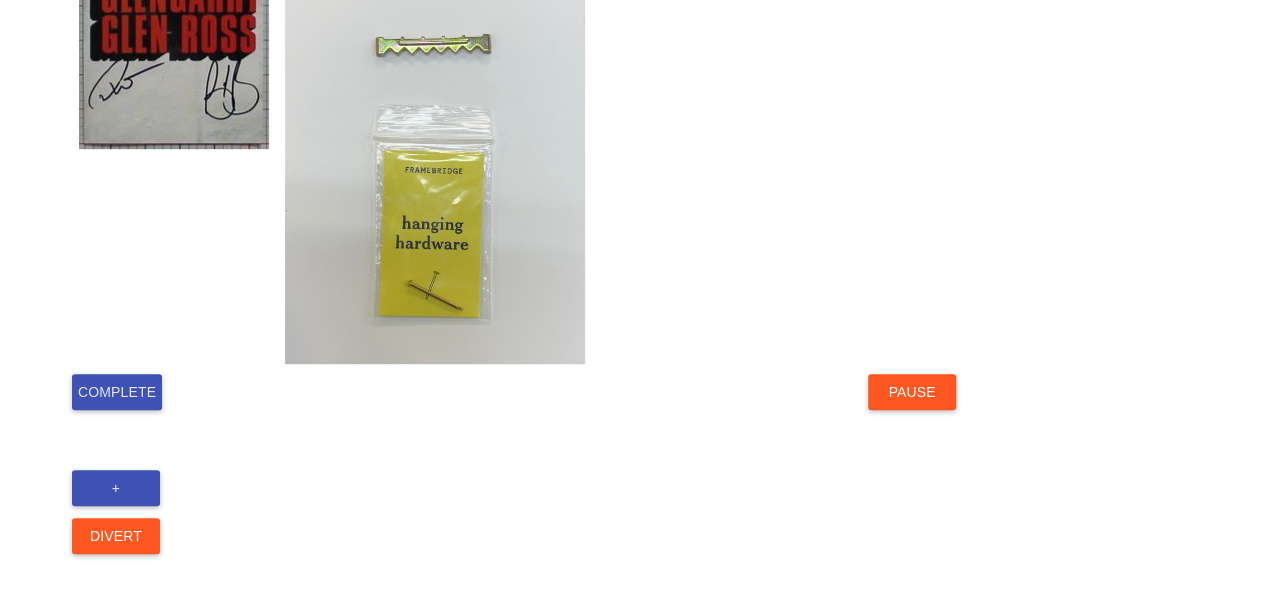 click on "Complete" at bounding box center [117, 392] 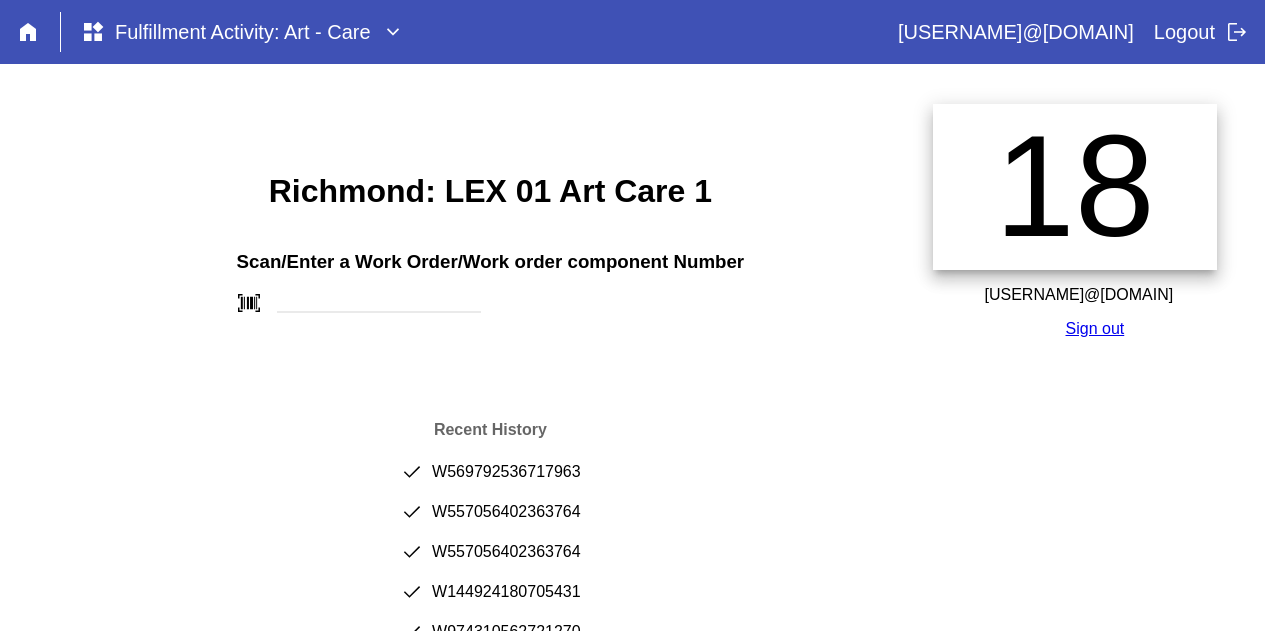 scroll, scrollTop: 0, scrollLeft: 0, axis: both 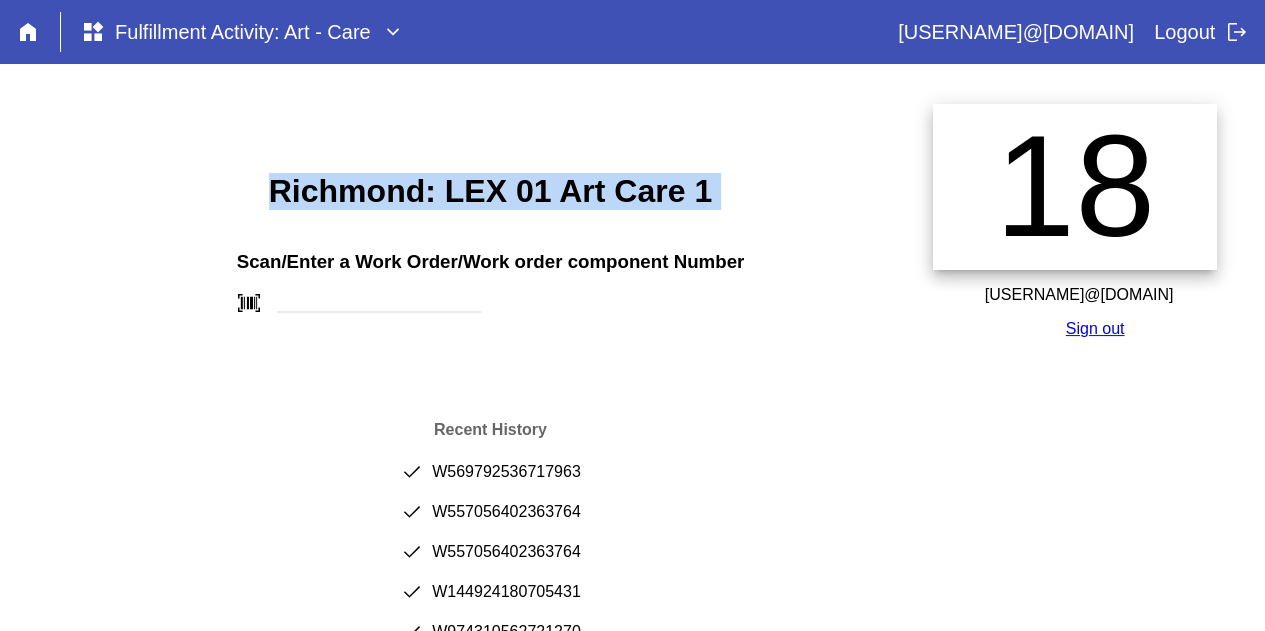 drag, startPoint x: 212, startPoint y: 232, endPoint x: 544, endPoint y: -121, distance: 484.5957 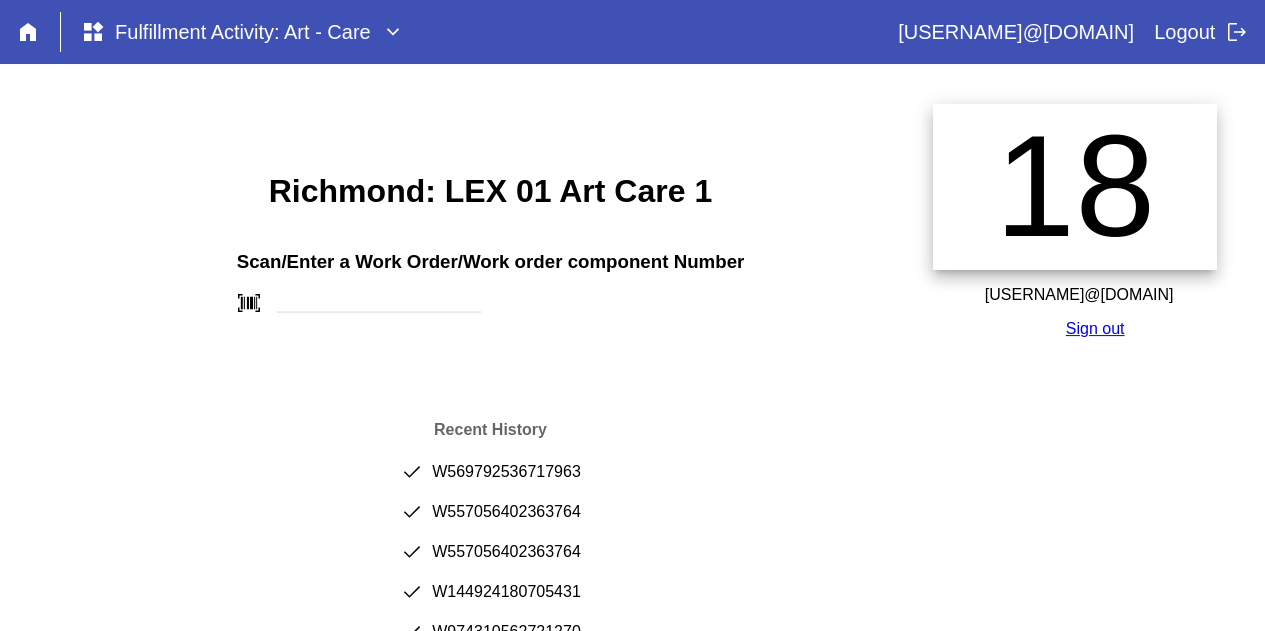 click on "Scan/Enter a Work Order/Work order component Number" at bounding box center (491, 262) 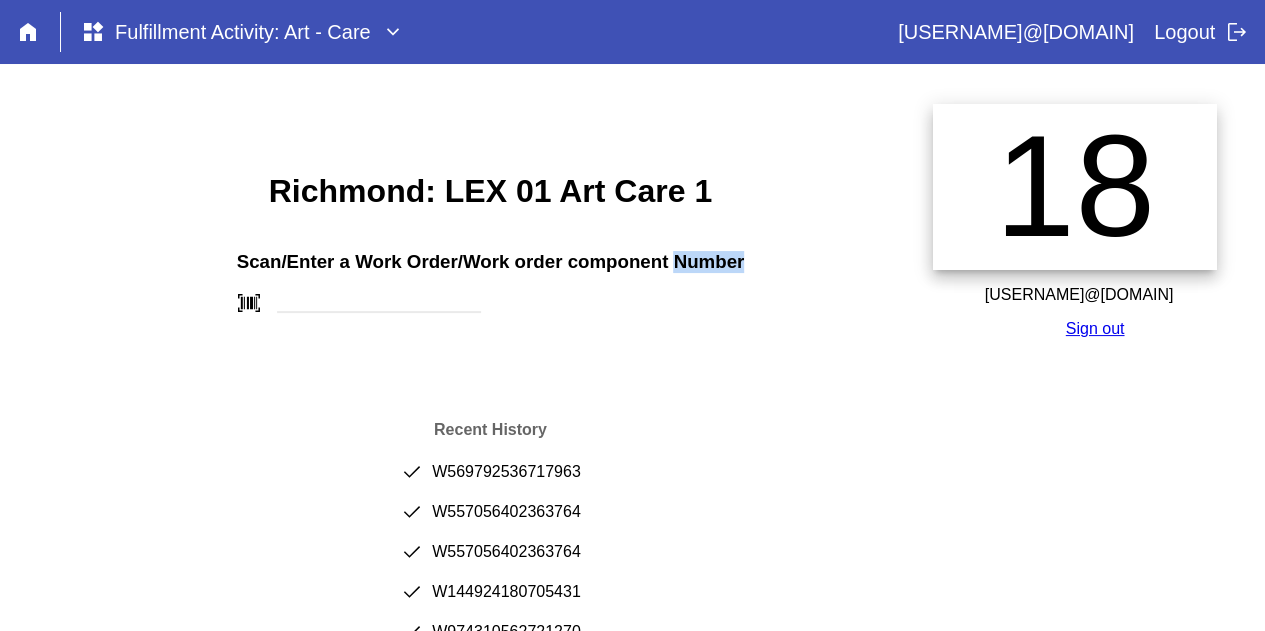 click on "Scan/Enter a Work Order/Work order component Number" at bounding box center [491, 262] 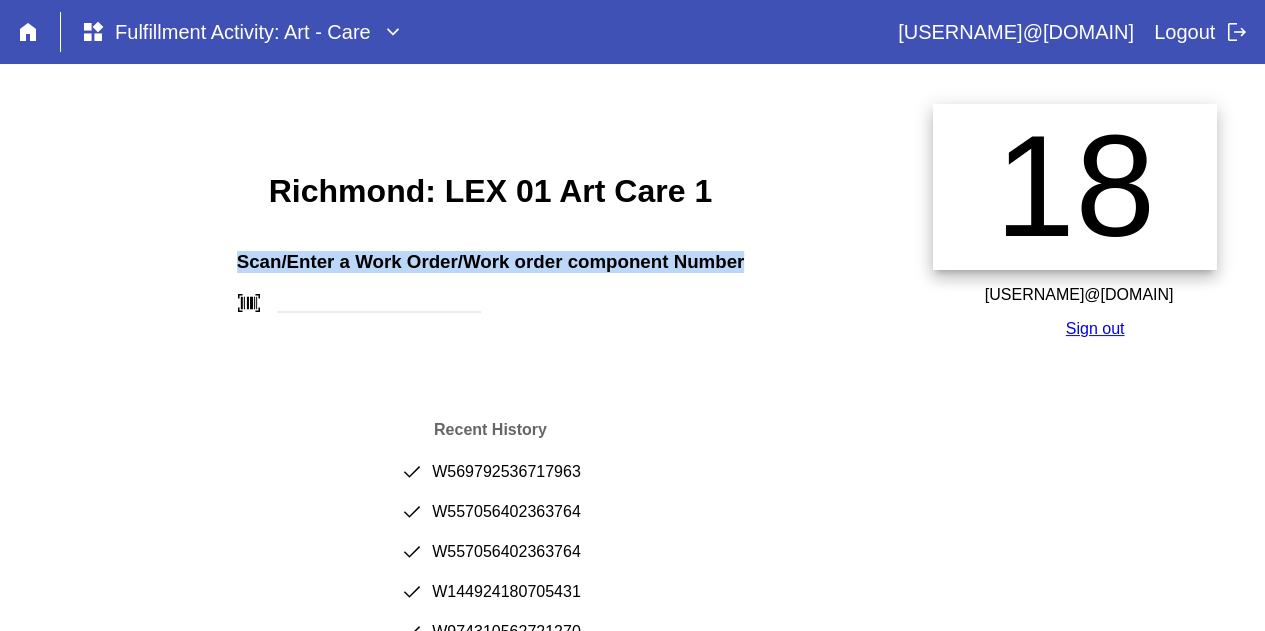 click on "Scan/Enter a Work Order/Work order component Number" at bounding box center (491, 262) 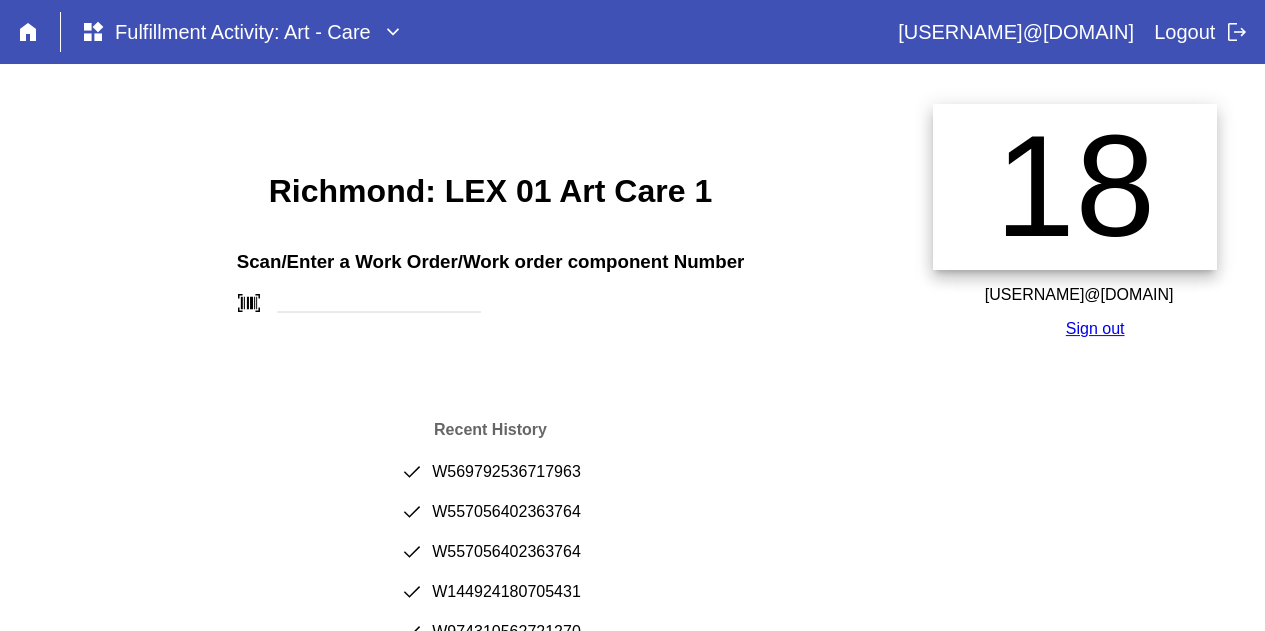 click on "Richmond: LEX 01 Art Care 1" at bounding box center [490, 191] 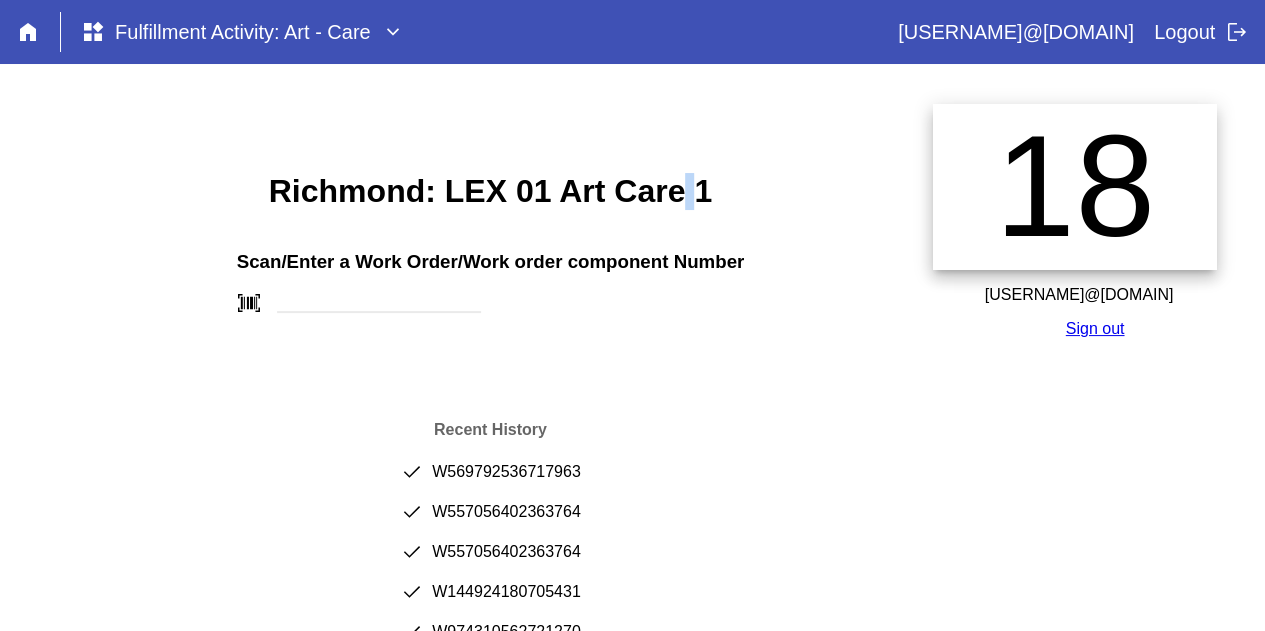click on "Richmond: LEX 01 Art Care 1" at bounding box center (490, 191) 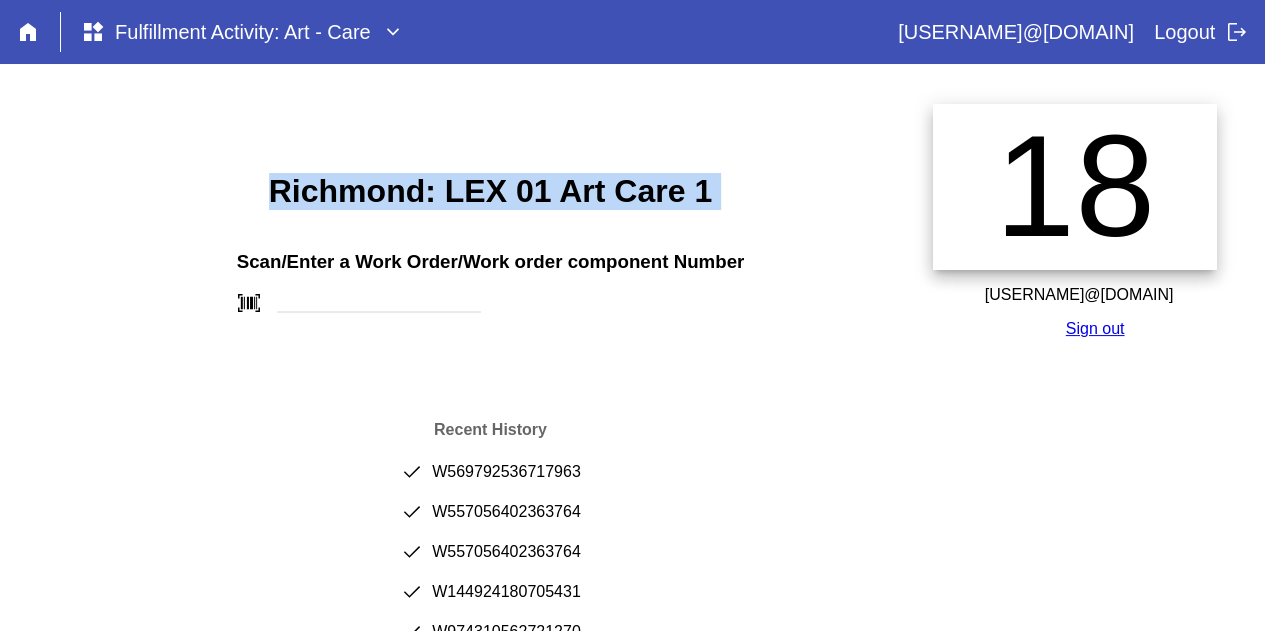 click on "Richmond: LEX 01 Art Care 1" at bounding box center (490, 191) 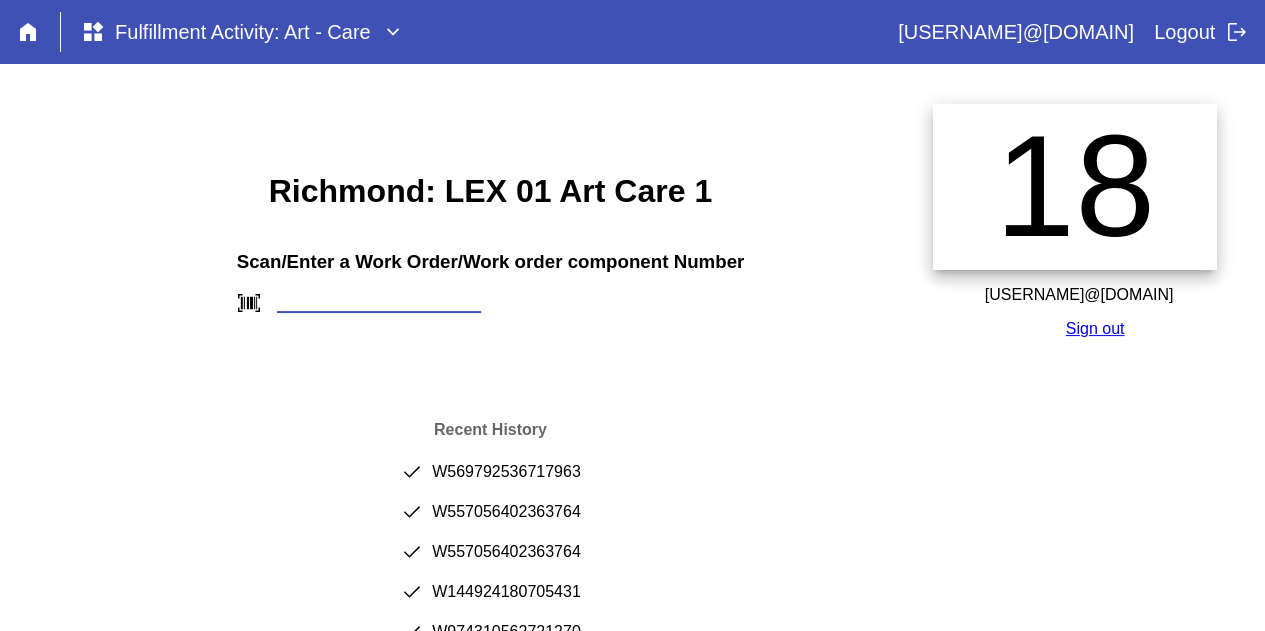 click at bounding box center (379, 302) 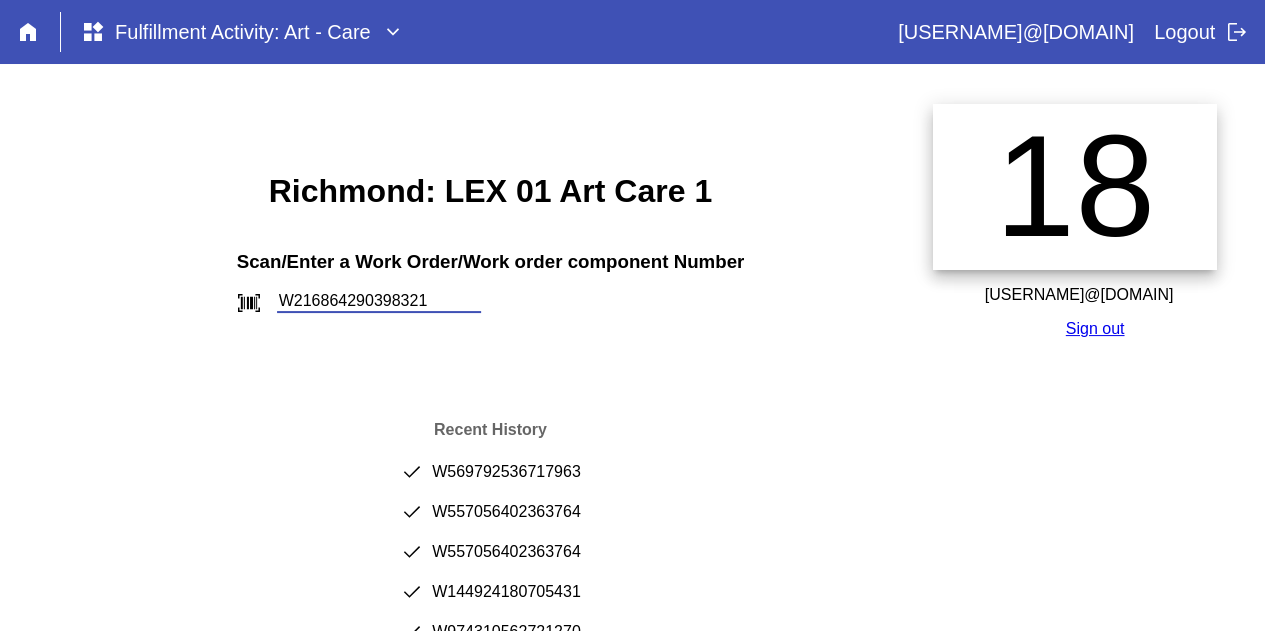 type on "W216864290398321" 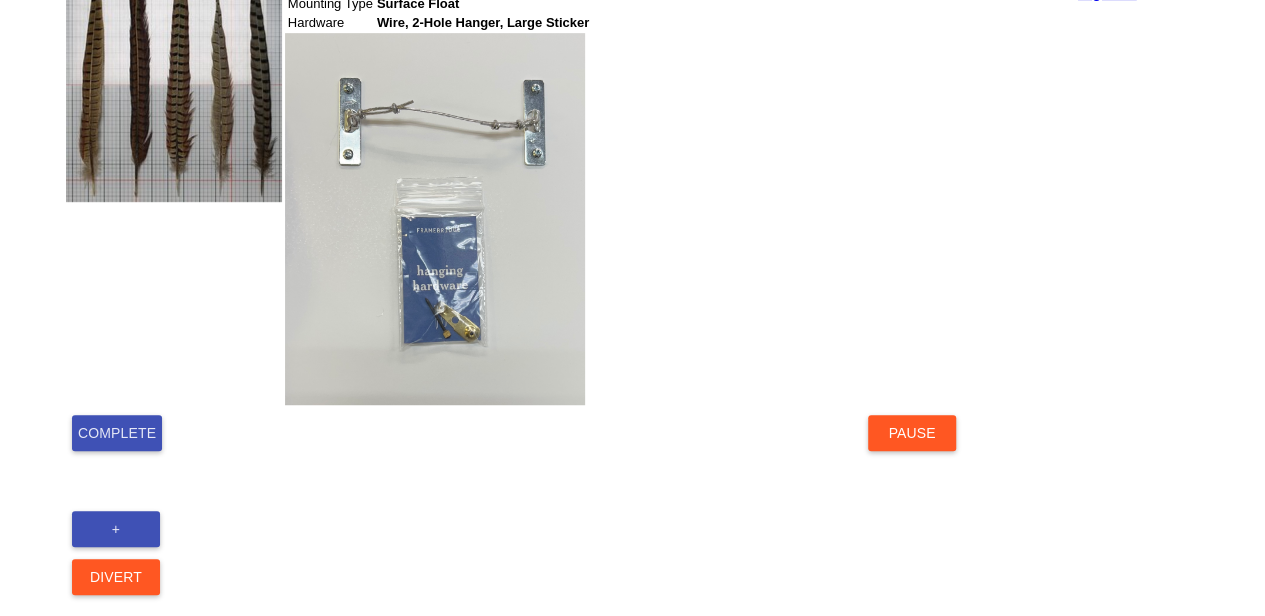 scroll, scrollTop: 560, scrollLeft: 4, axis: both 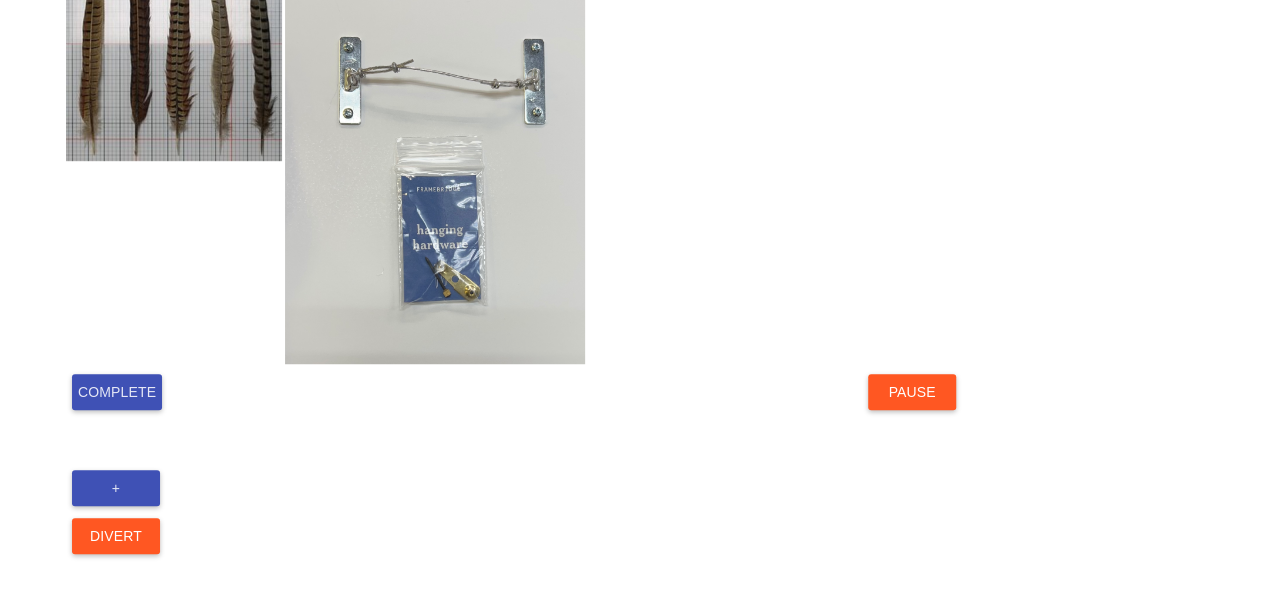 click on "Complete" at bounding box center [117, 392] 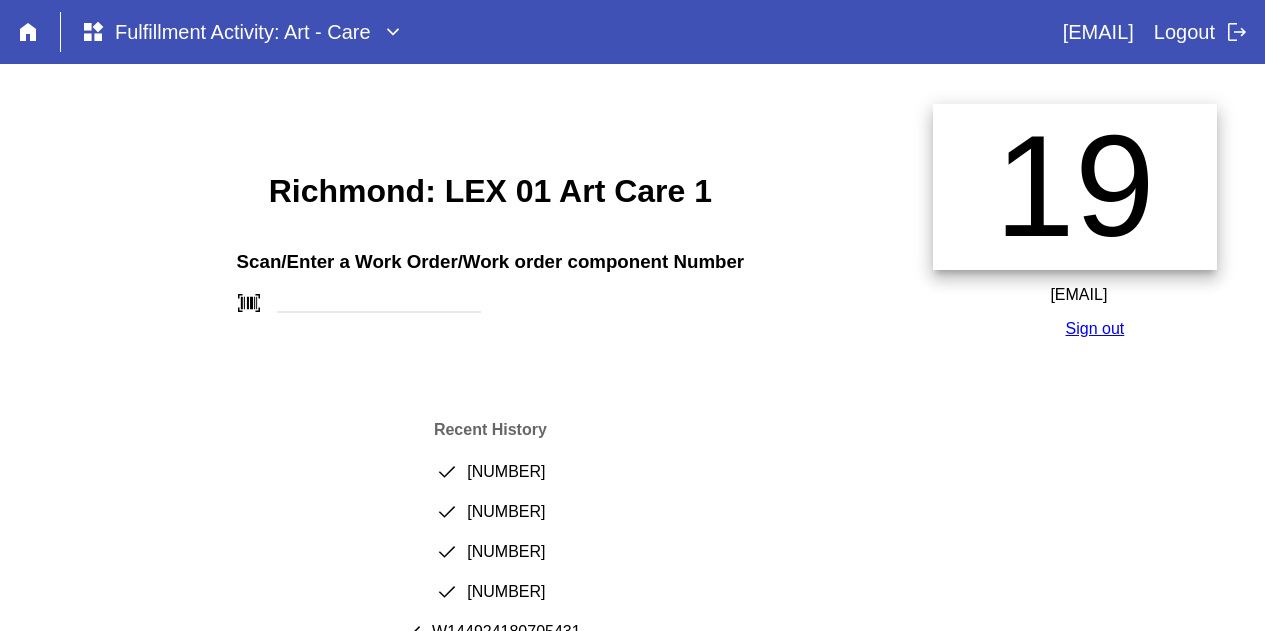 scroll, scrollTop: 0, scrollLeft: 0, axis: both 